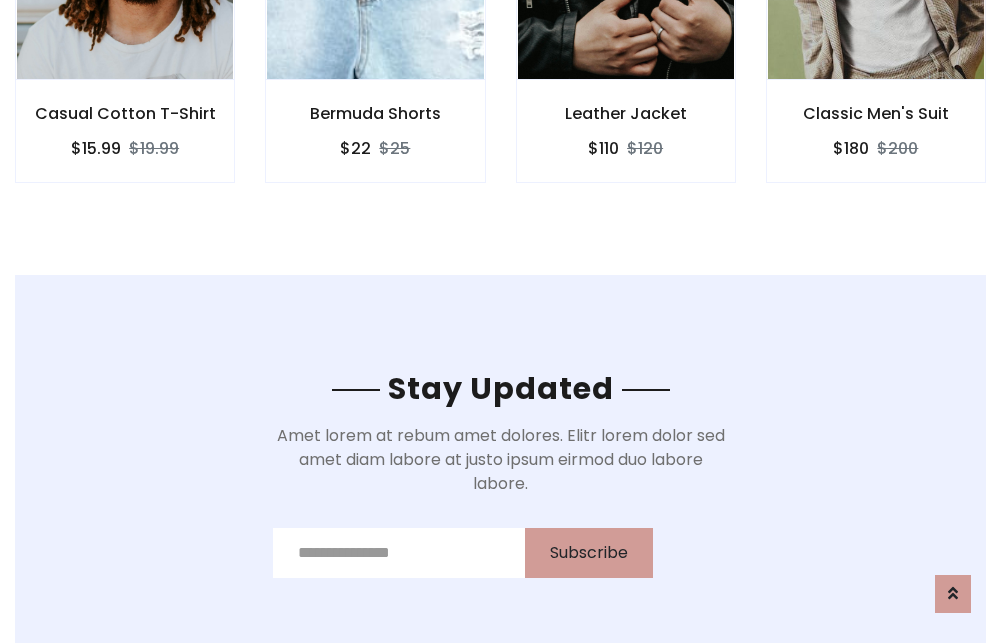 scroll, scrollTop: 3012, scrollLeft: 0, axis: vertical 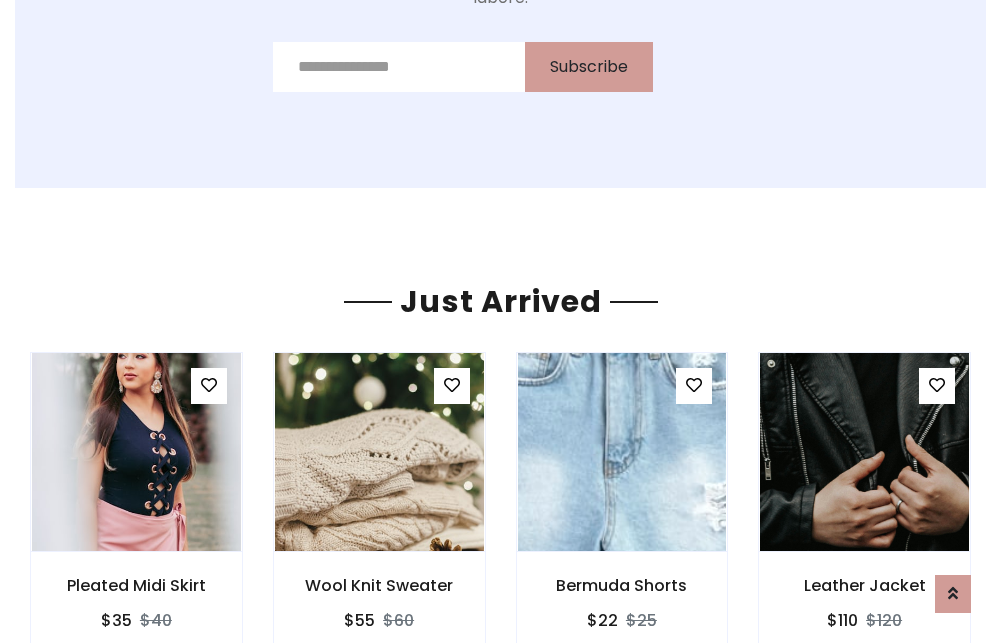 click on "Leather Jacket
$110
$120" at bounding box center [626, -441] 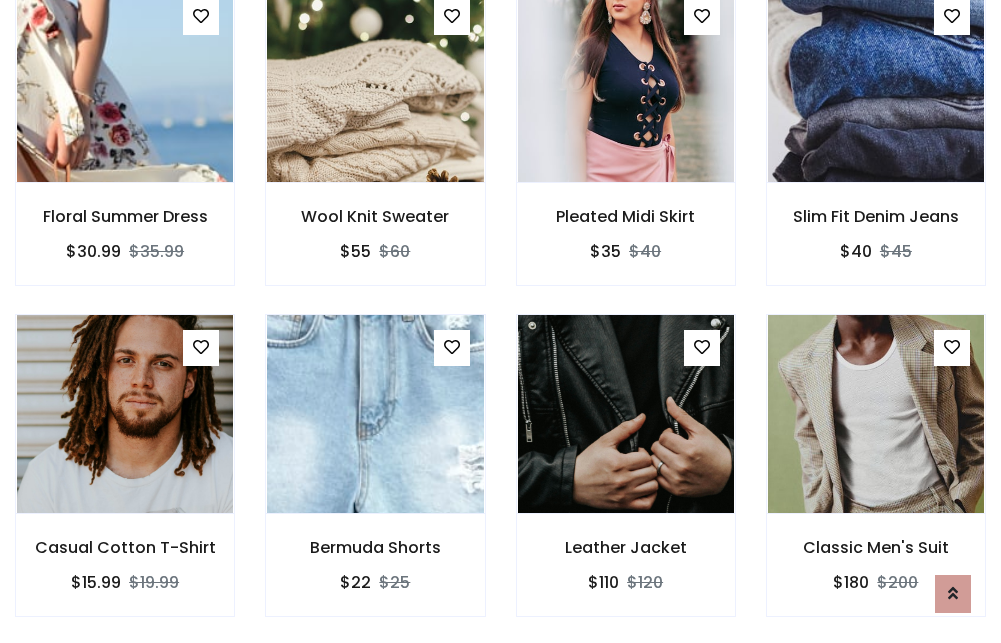click on "Leather Jacket
$110
$120" at bounding box center [626, 479] 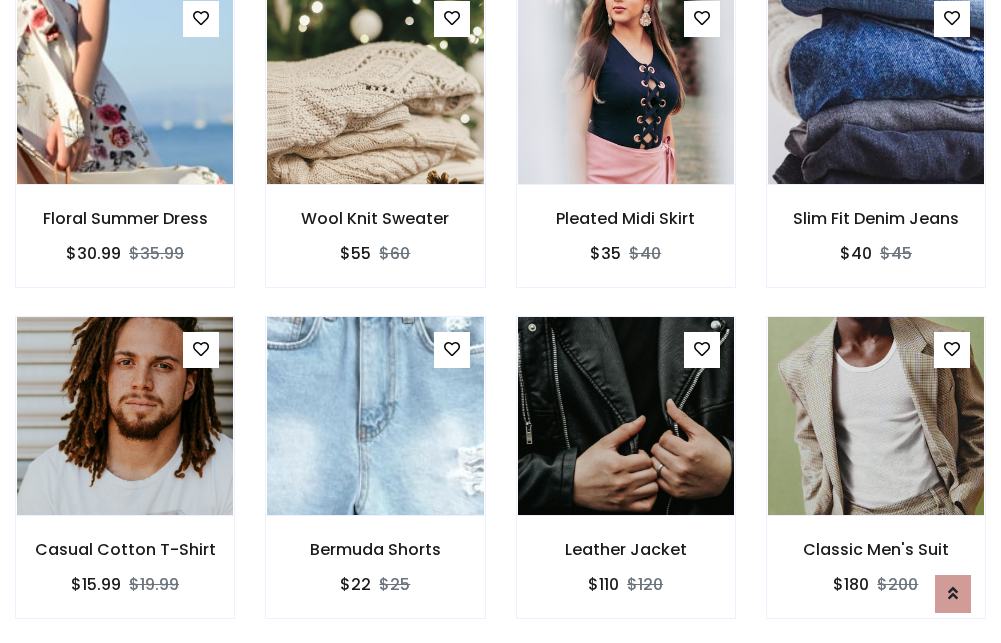 click on "Leather Jacket
$110
$120" at bounding box center [626, 481] 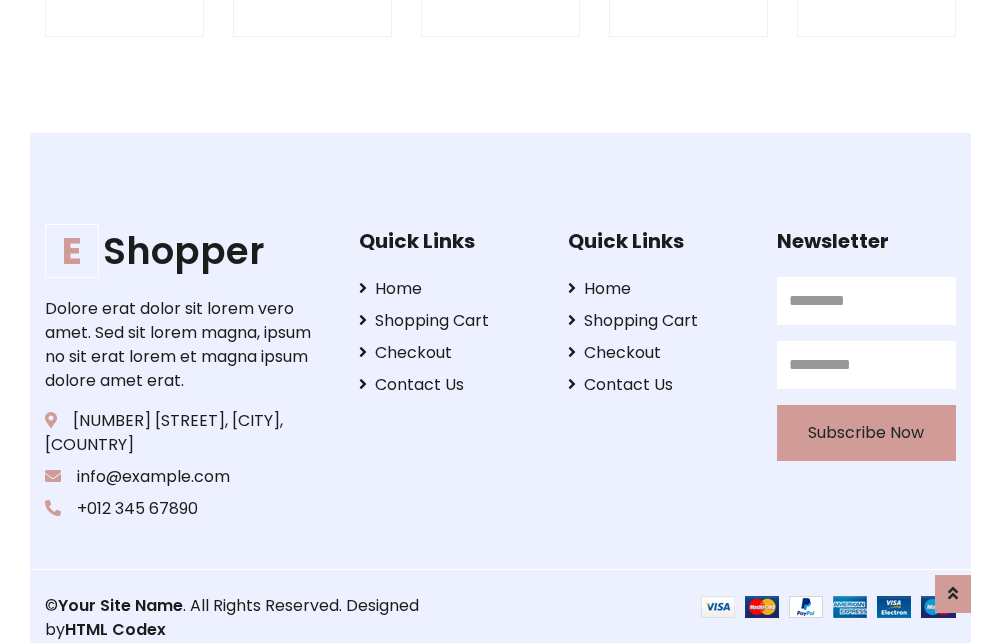 scroll, scrollTop: 3807, scrollLeft: 0, axis: vertical 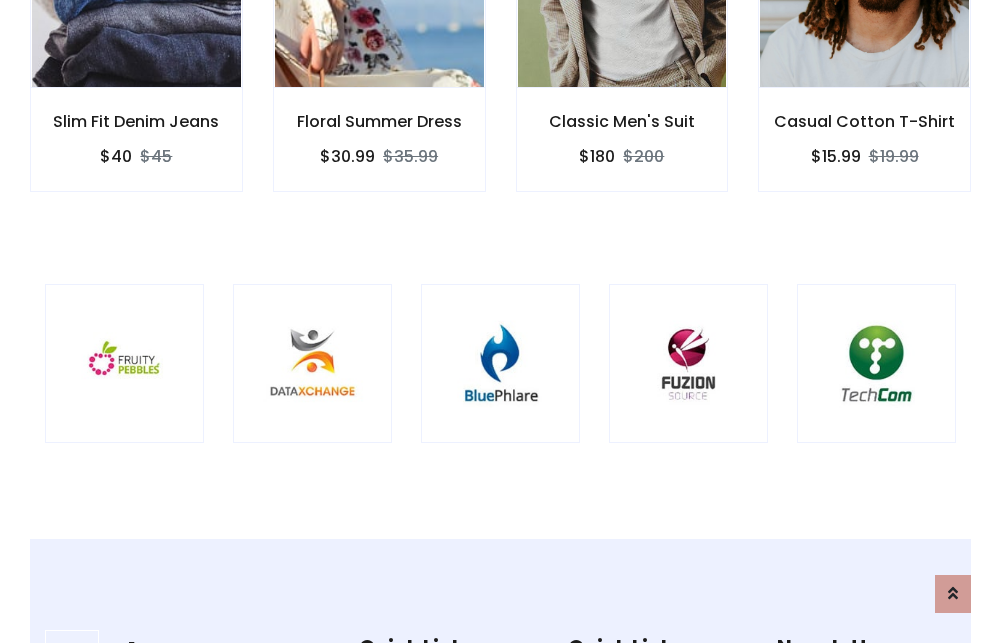 click at bounding box center [500, 363] 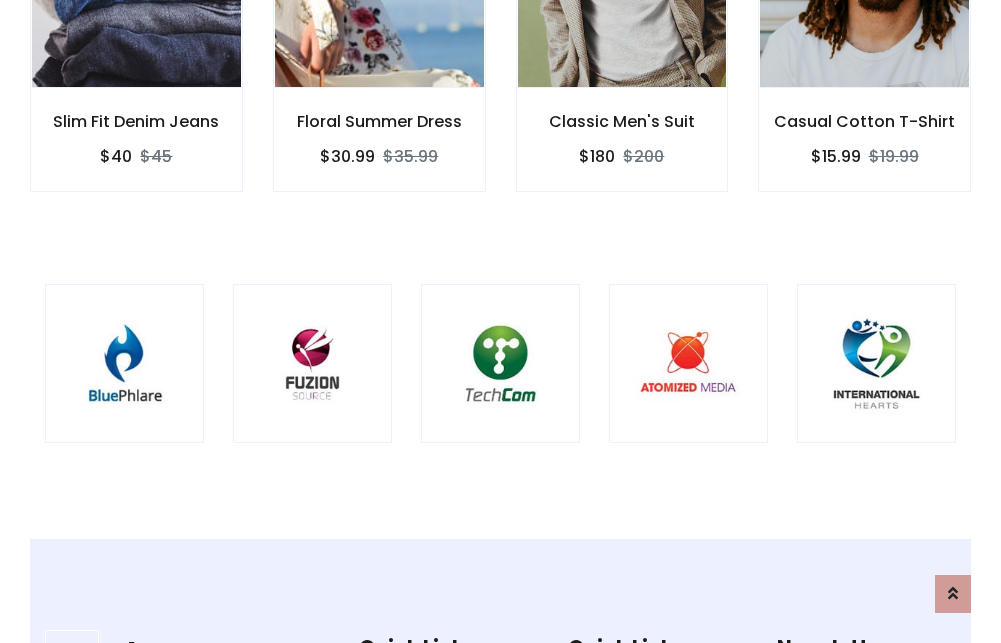 click at bounding box center (500, 363) 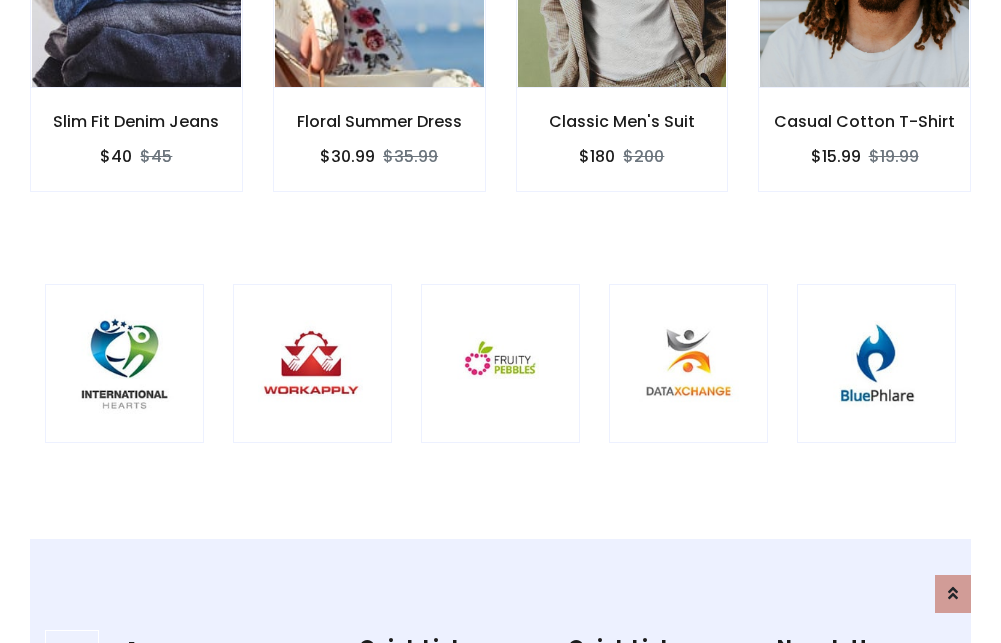 scroll, scrollTop: 0, scrollLeft: 0, axis: both 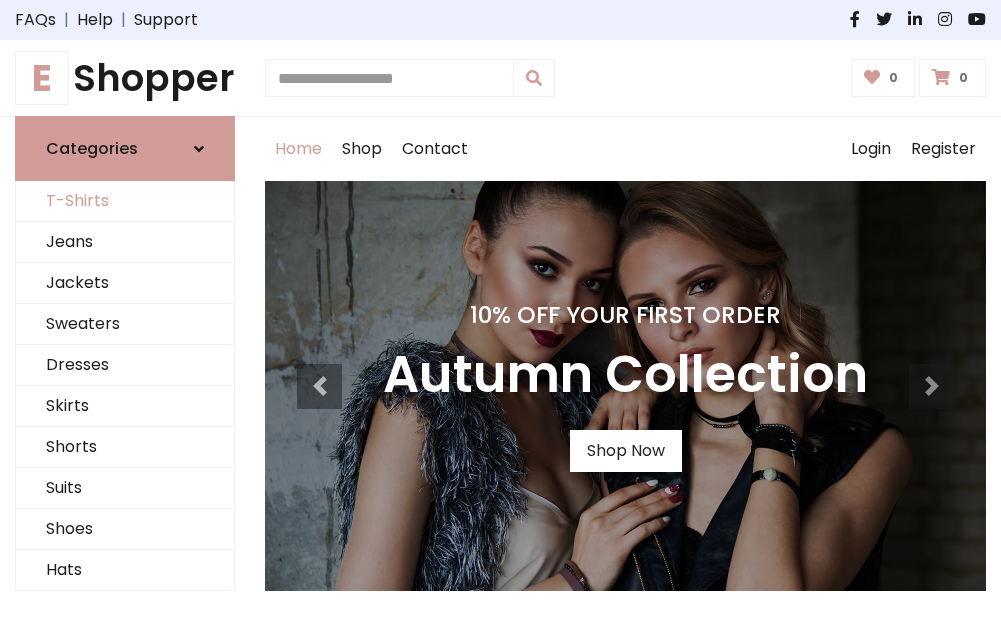 click on "T-Shirts" at bounding box center [125, 201] 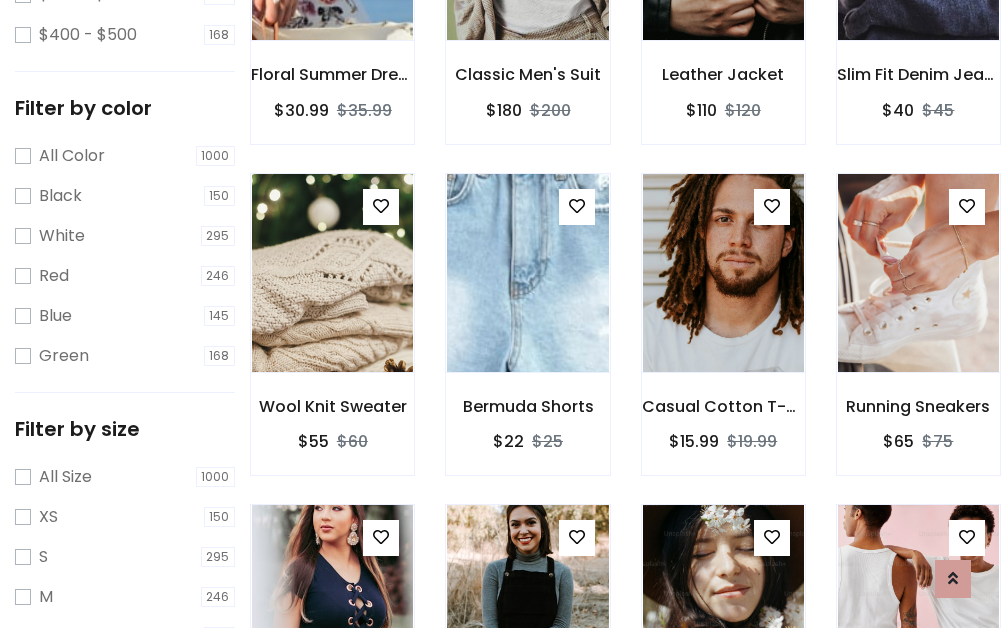 scroll, scrollTop: 701, scrollLeft: 0, axis: vertical 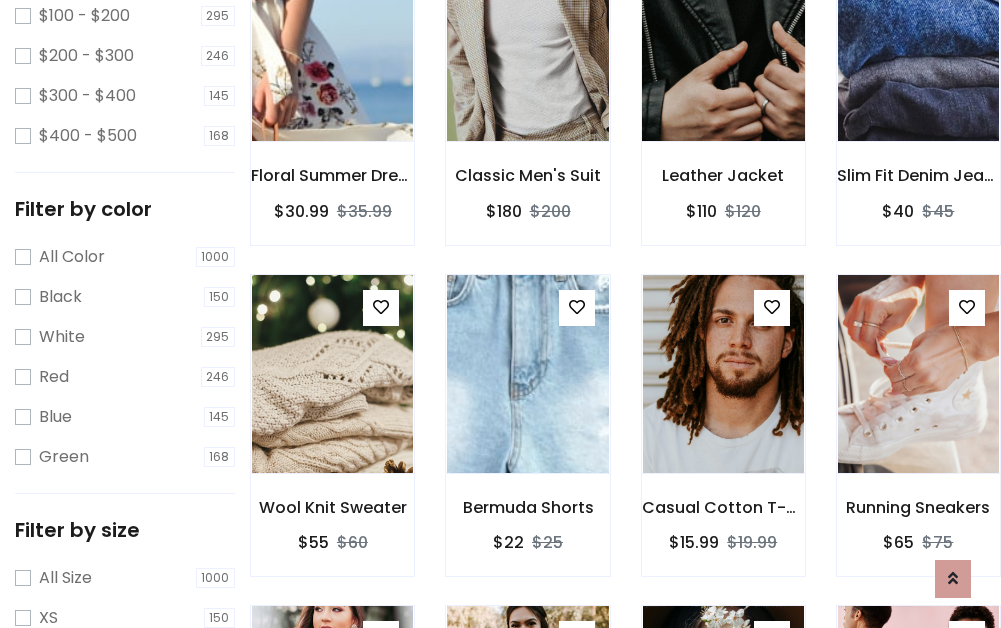click at bounding box center [723, 42] 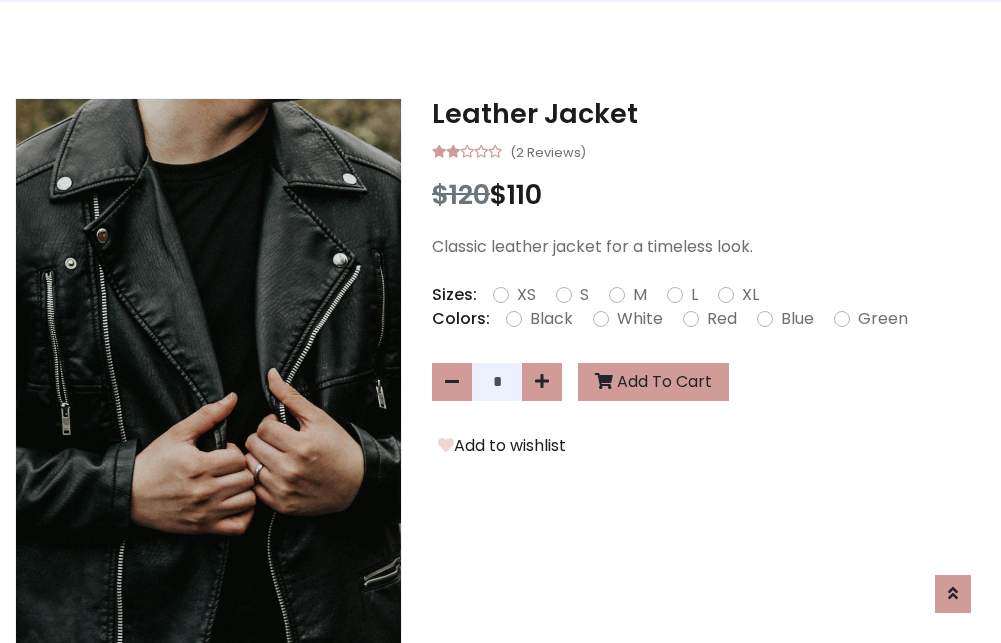 scroll, scrollTop: 0, scrollLeft: 0, axis: both 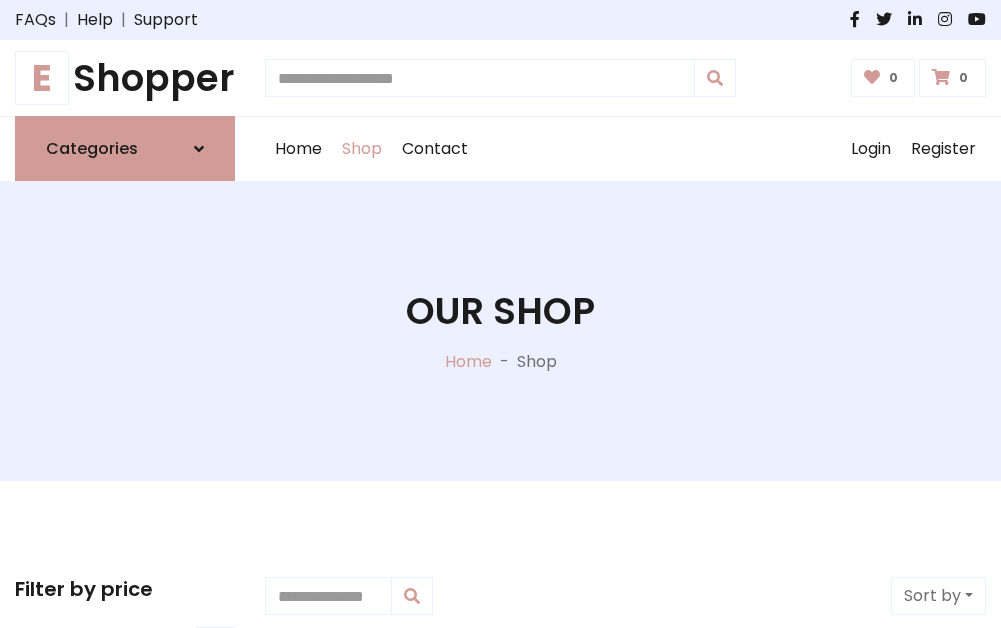 click on "E Shopper" at bounding box center [125, 78] 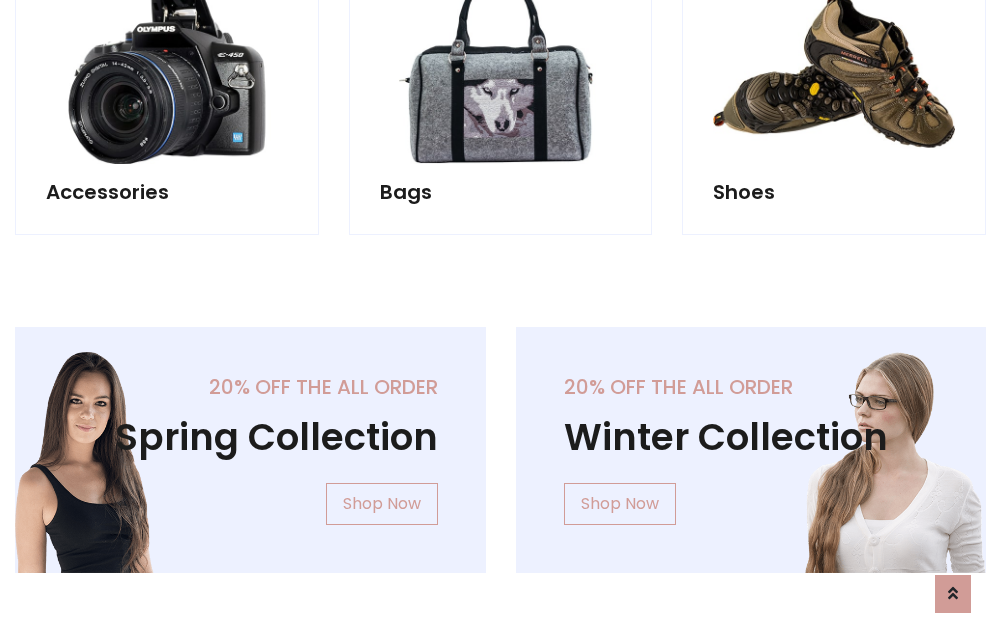 scroll, scrollTop: 1943, scrollLeft: 0, axis: vertical 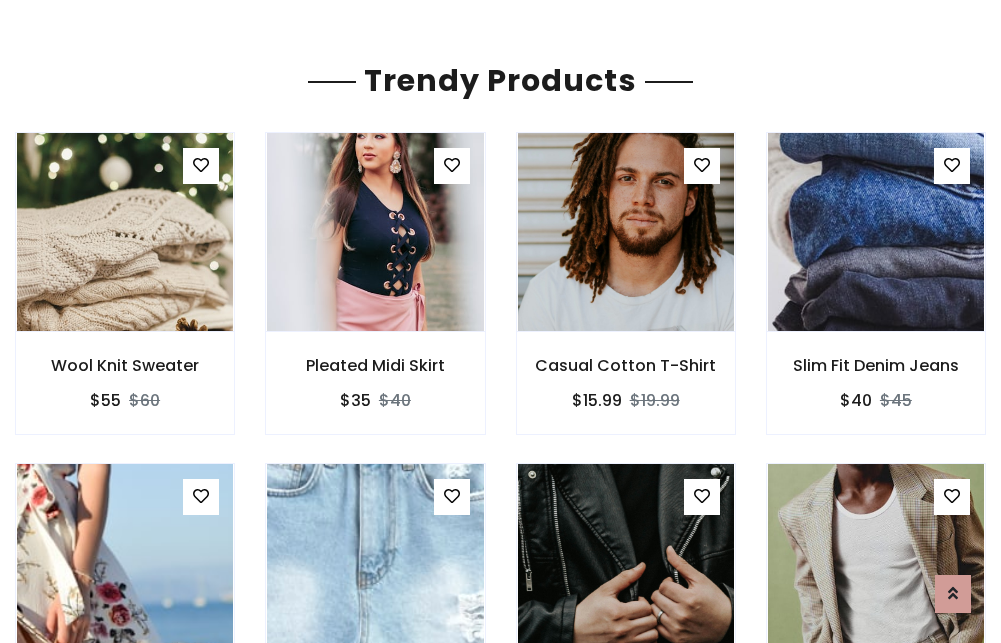 click on "Shop" at bounding box center [362, -1794] 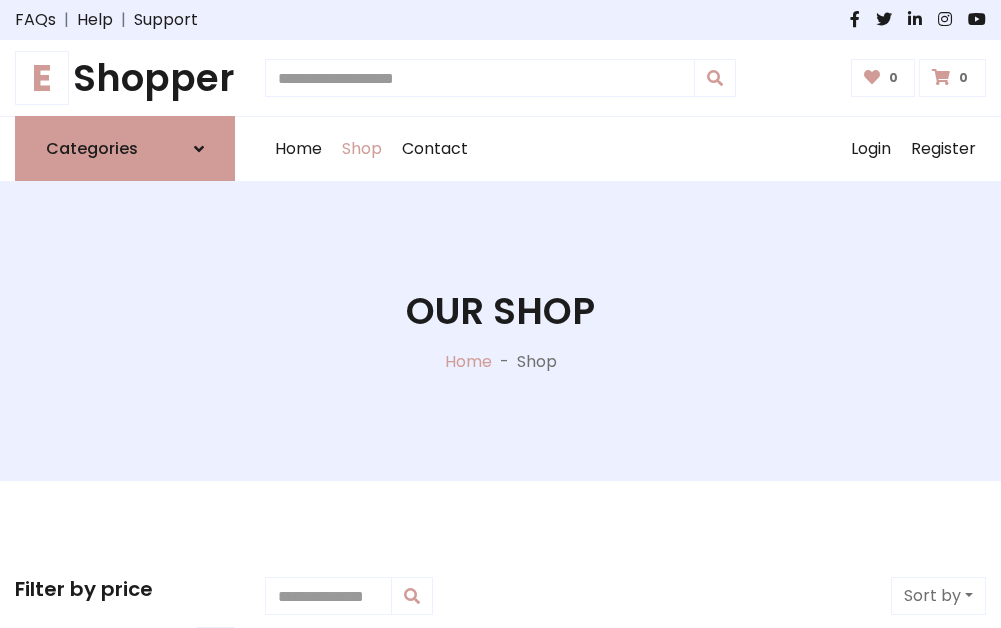 scroll, scrollTop: 0, scrollLeft: 0, axis: both 